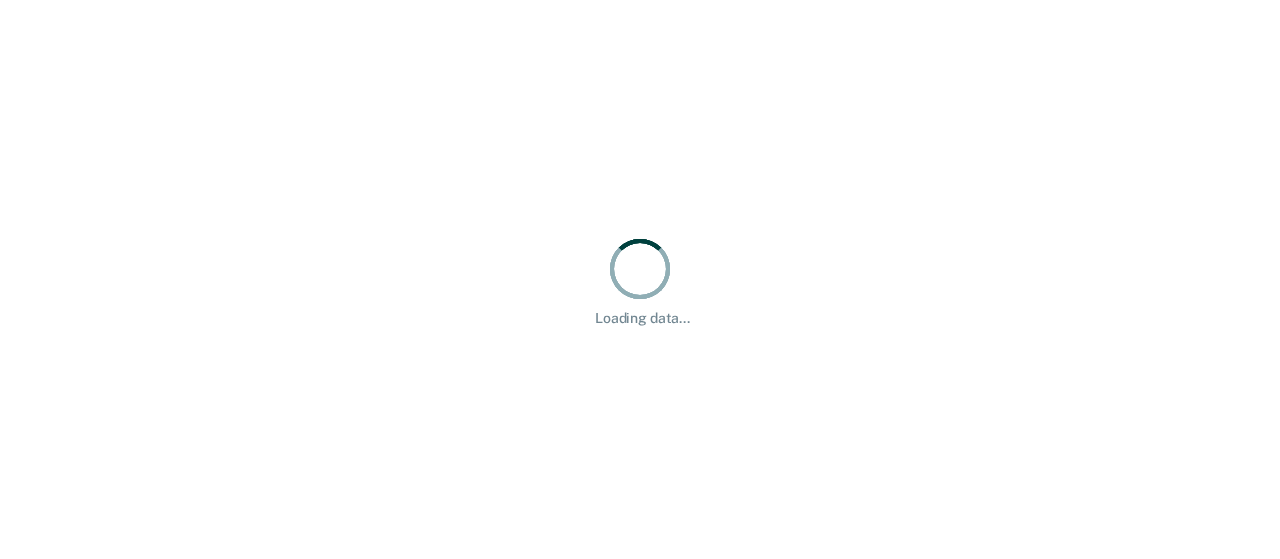 scroll, scrollTop: 0, scrollLeft: 0, axis: both 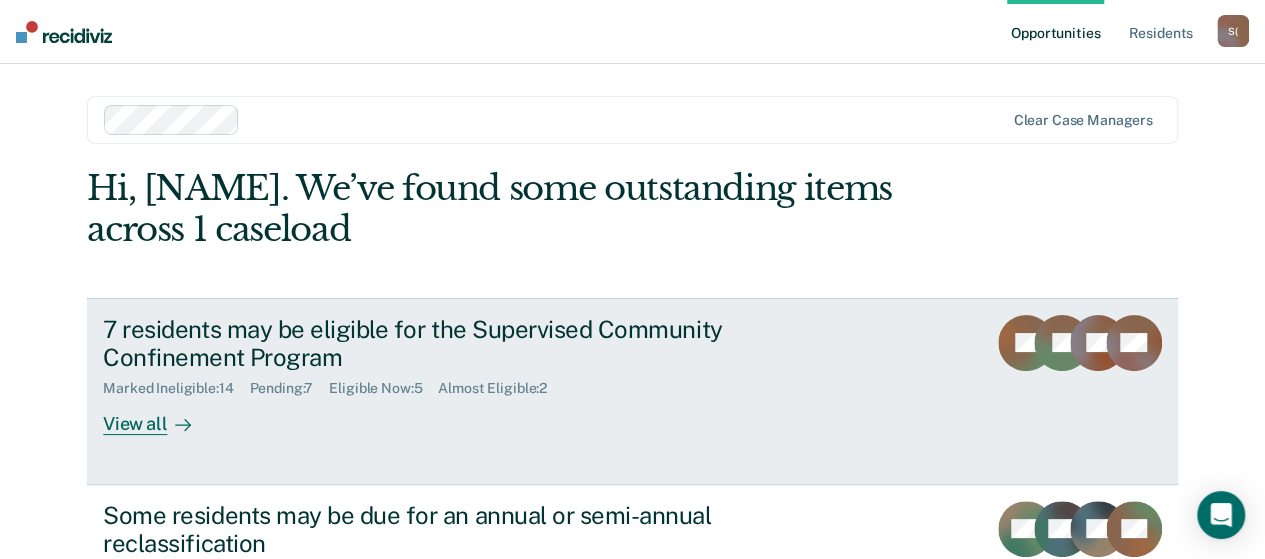 click on "View all" at bounding box center (159, 416) 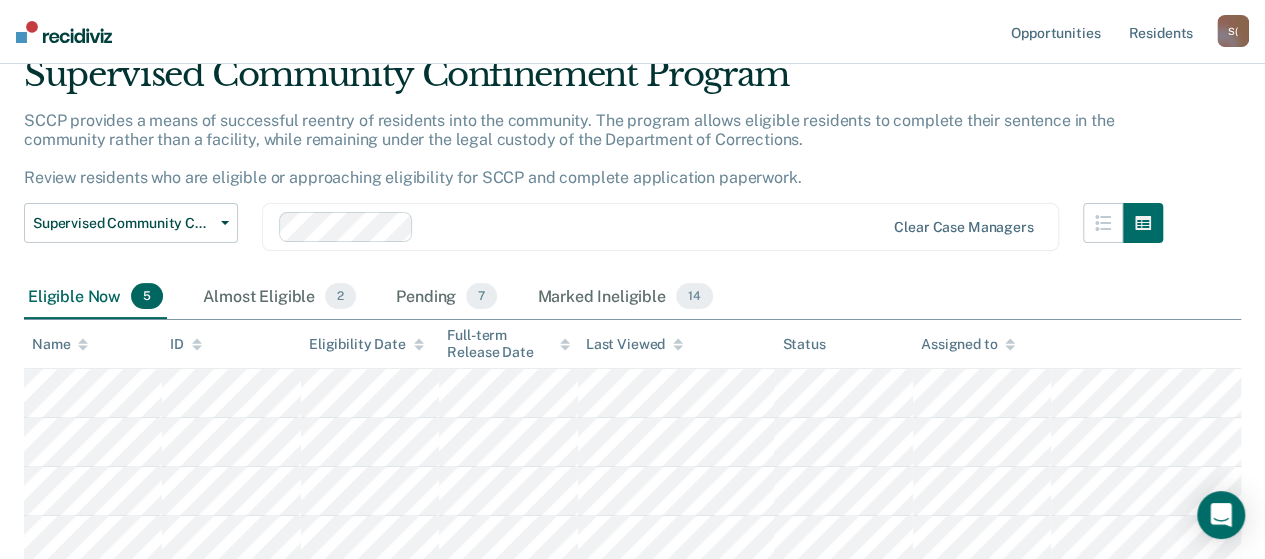 scroll, scrollTop: 282, scrollLeft: 0, axis: vertical 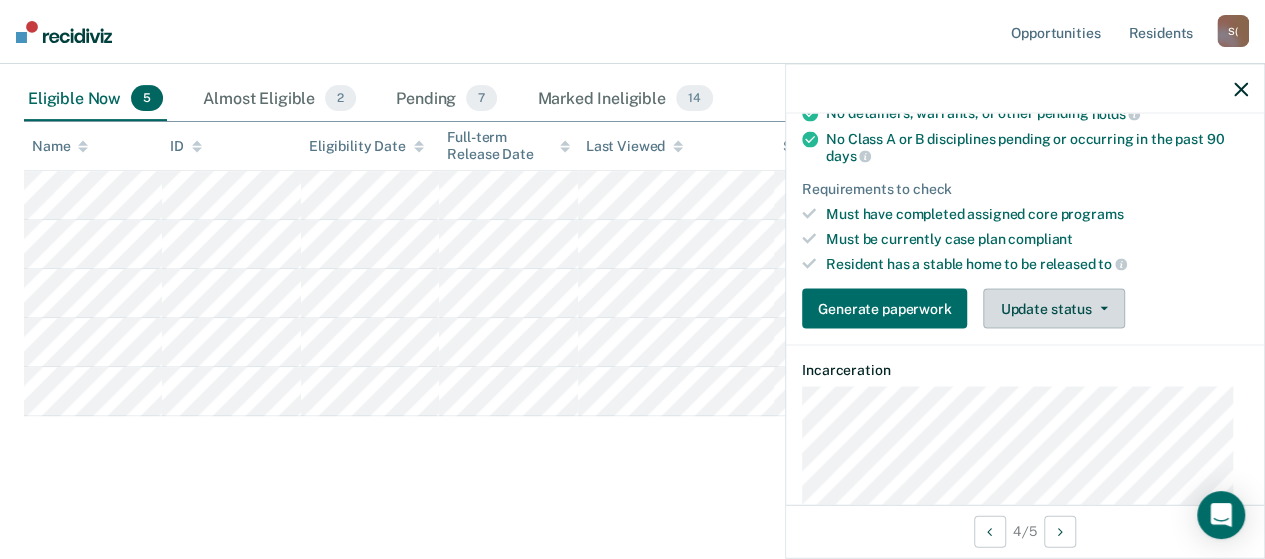 click on "Update status" at bounding box center (1053, 309) 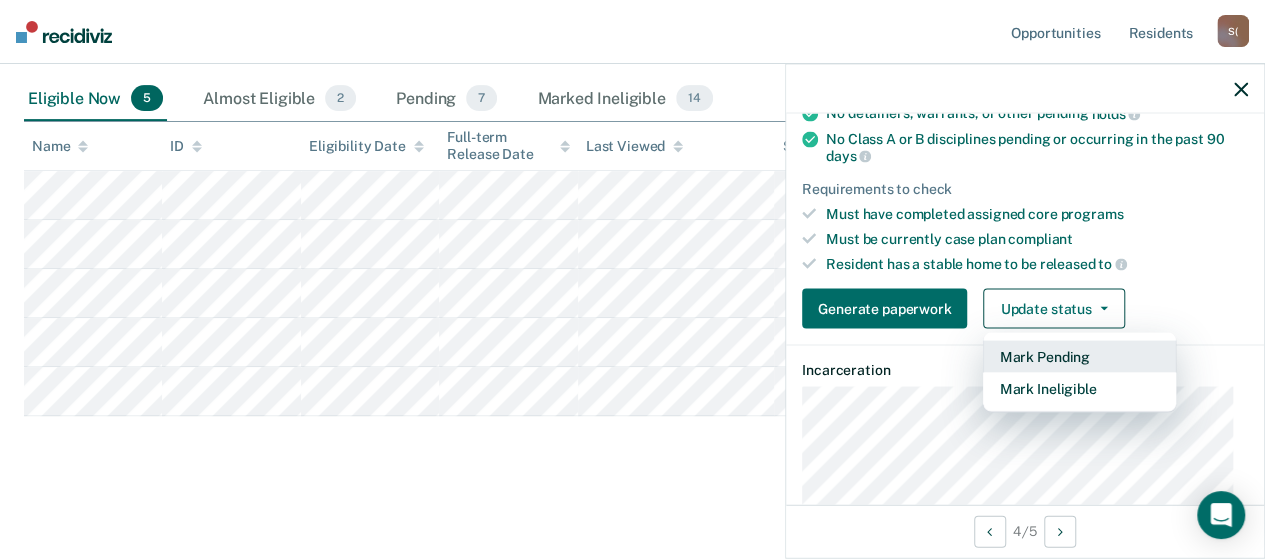 click on "Mark Pending" at bounding box center (1079, 357) 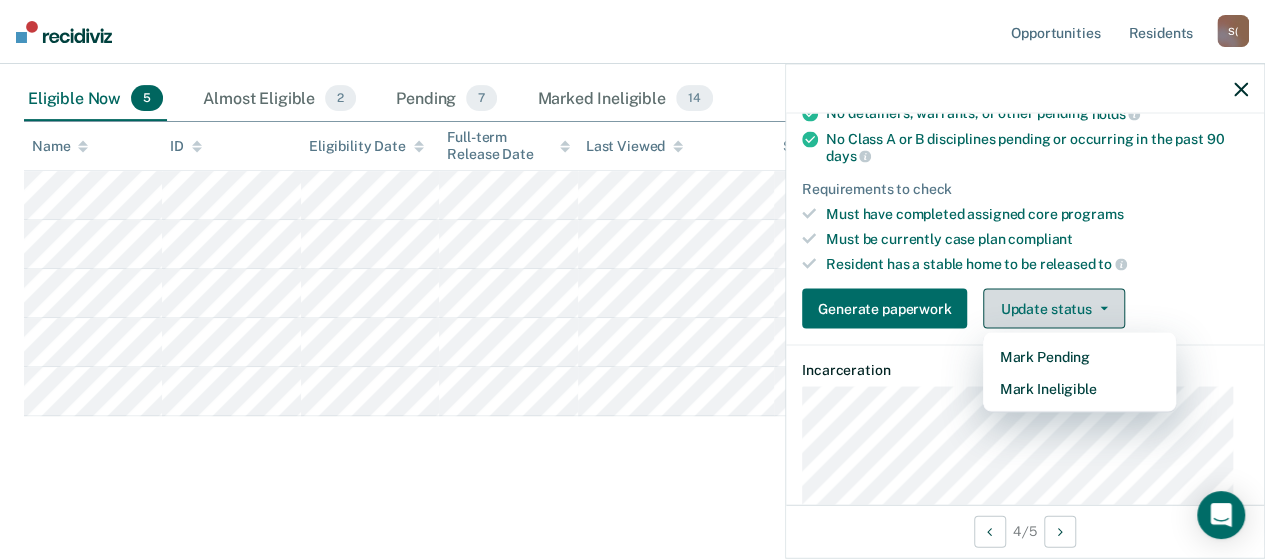 scroll, scrollTop: 232, scrollLeft: 0, axis: vertical 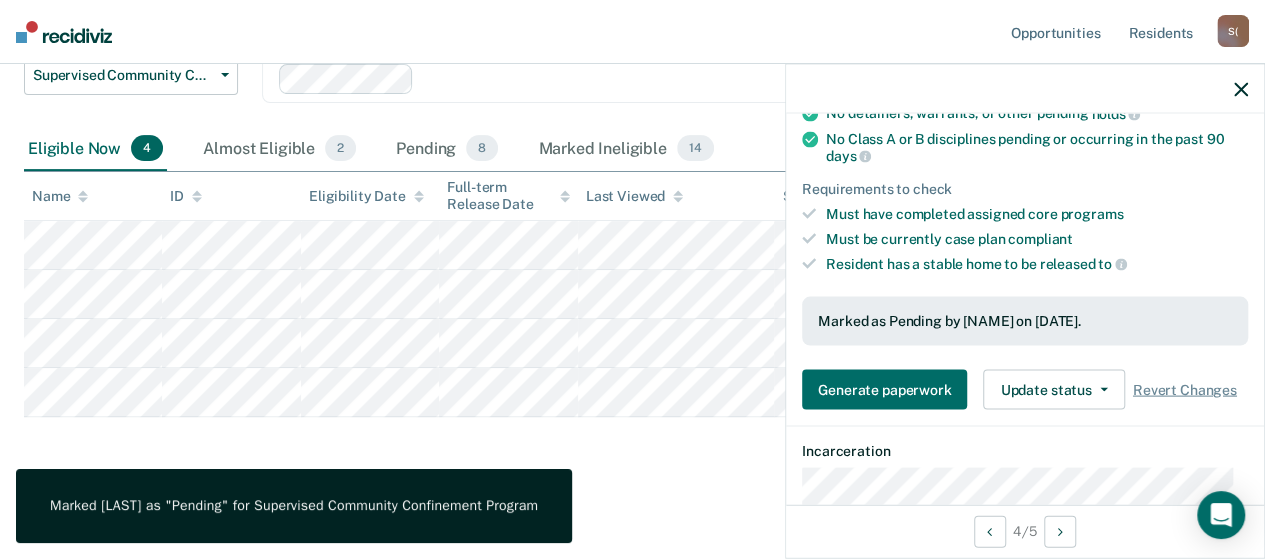 click at bounding box center (1025, 89) 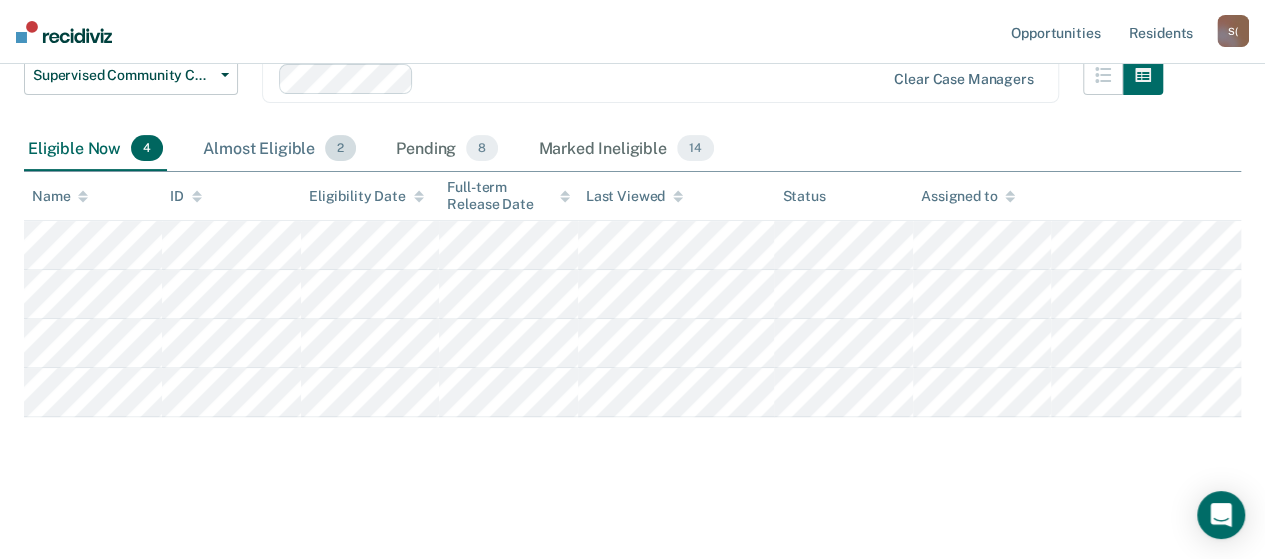 click on "Almost Eligible 2" at bounding box center (279, 149) 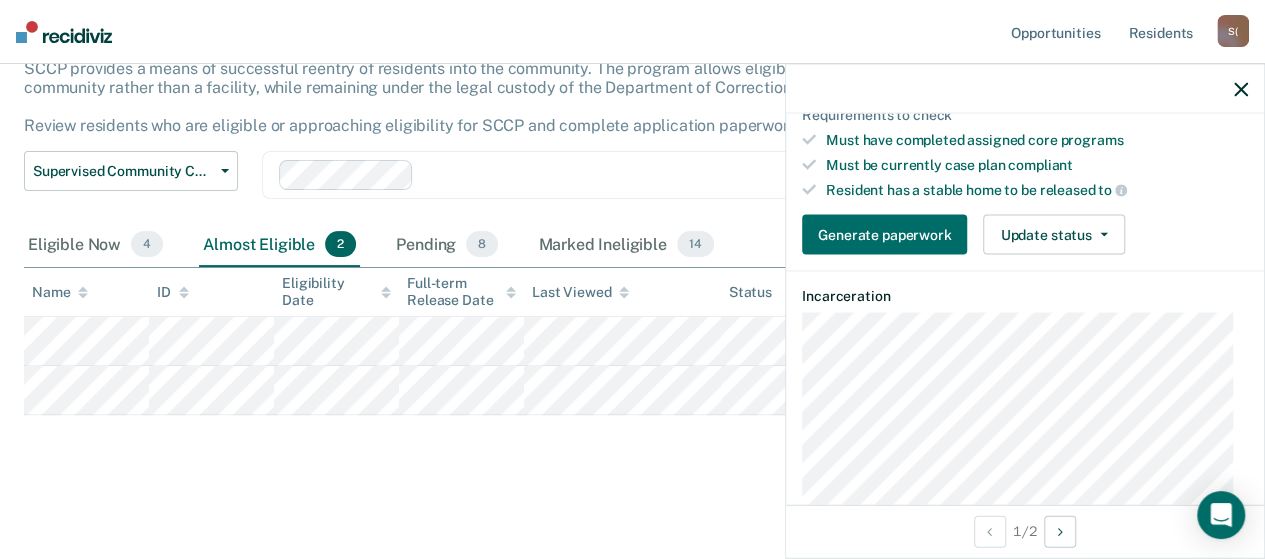 scroll, scrollTop: 400, scrollLeft: 0, axis: vertical 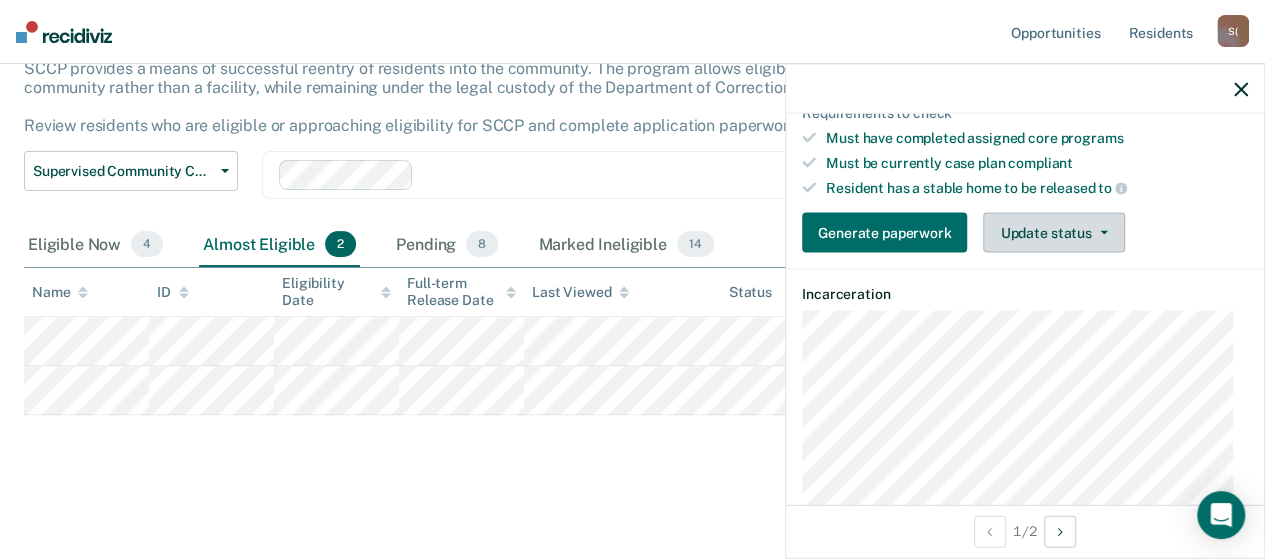 click on "Update status" at bounding box center [1053, 233] 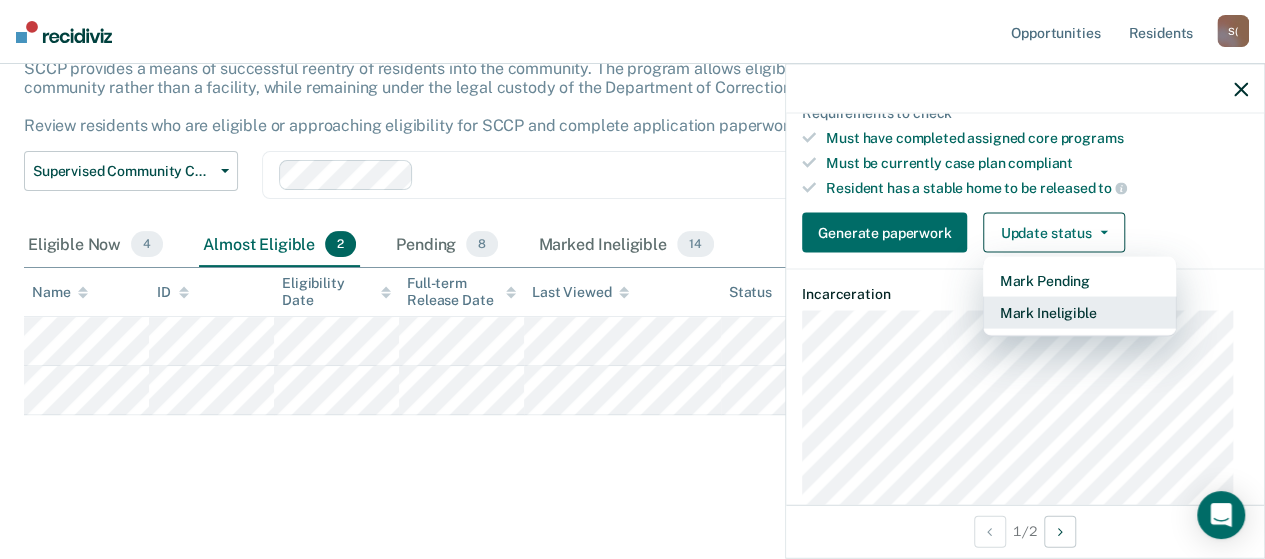 click on "Mark Ineligible" at bounding box center [1079, 313] 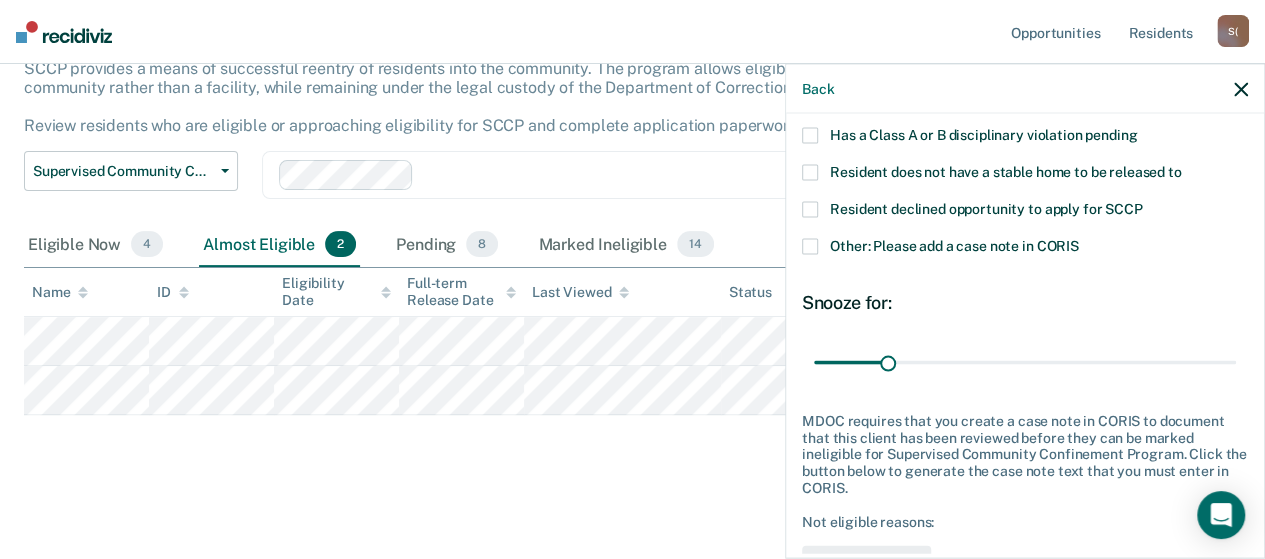 scroll, scrollTop: 94, scrollLeft: 0, axis: vertical 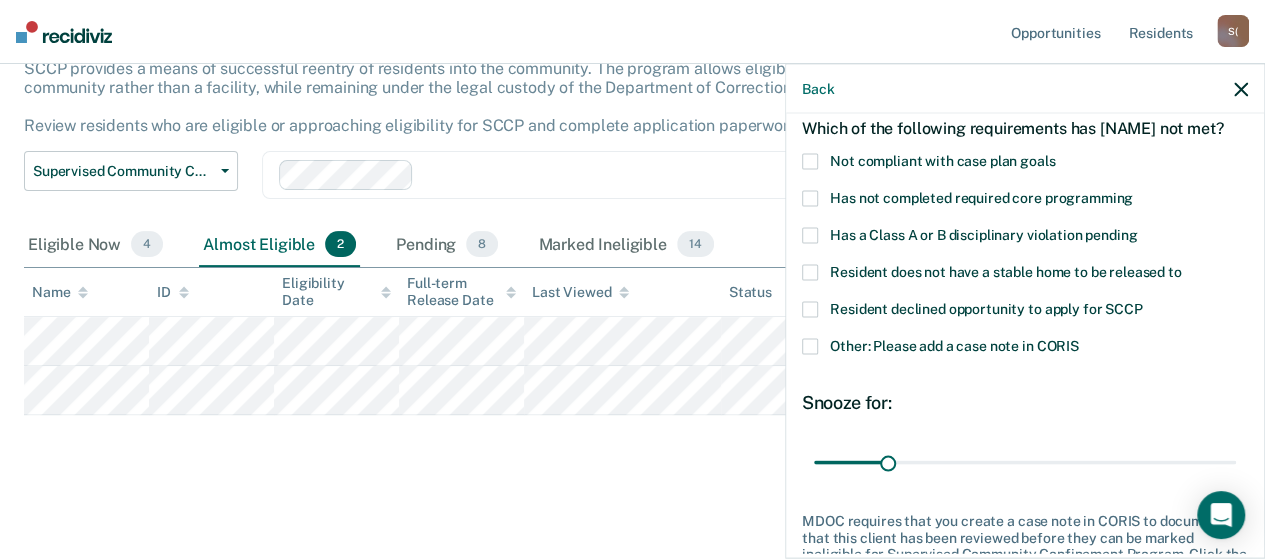 click at bounding box center (810, 199) 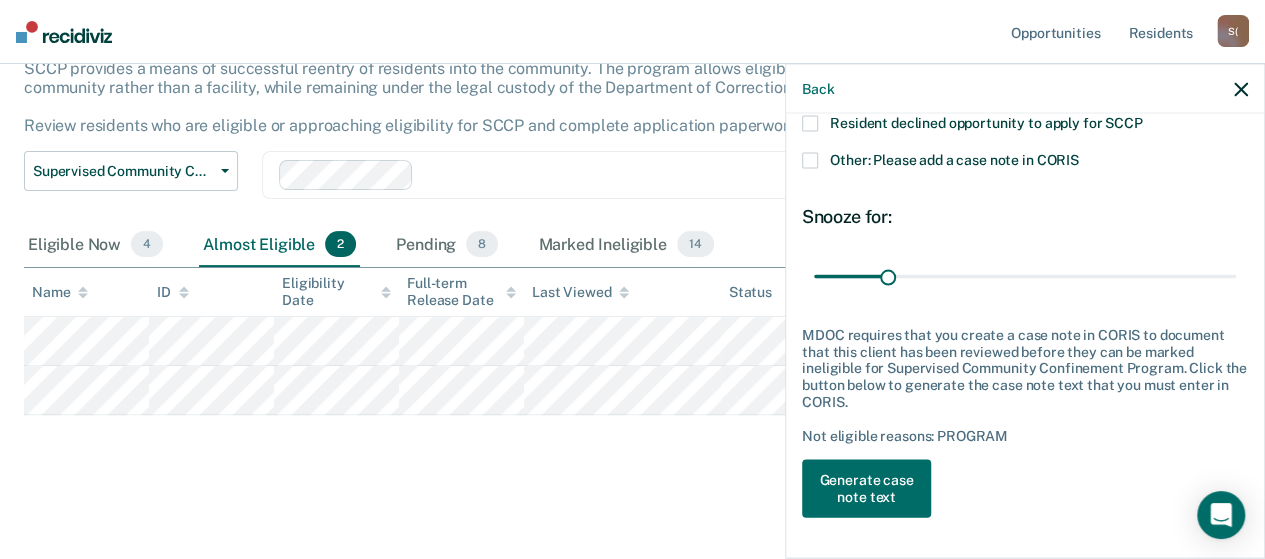 scroll, scrollTop: 294, scrollLeft: 0, axis: vertical 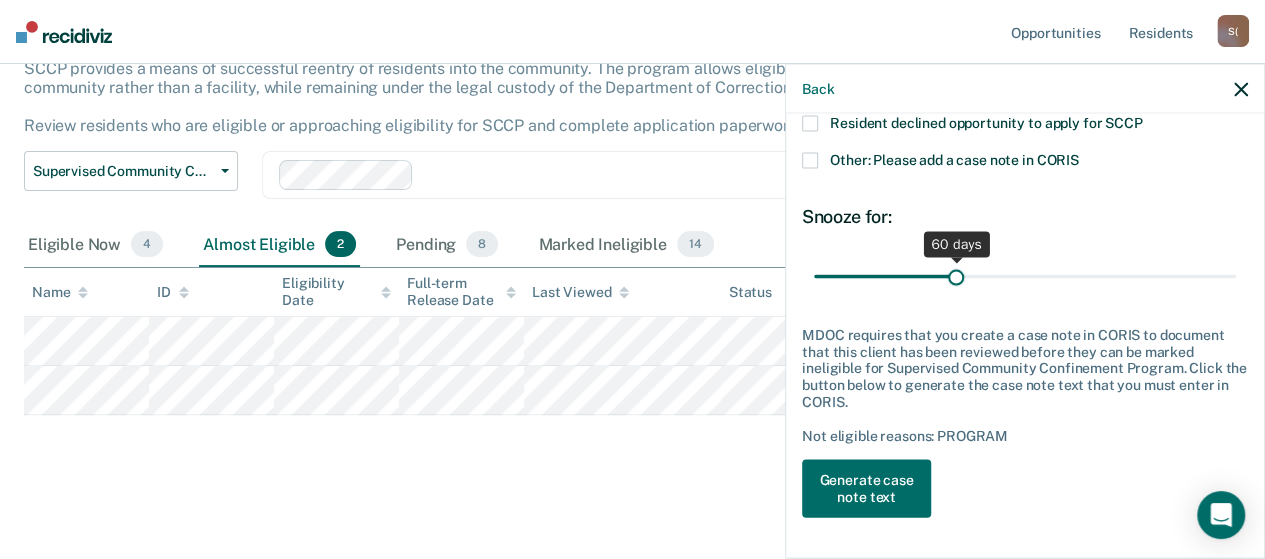 drag, startPoint x: 886, startPoint y: 277, endPoint x: 950, endPoint y: 281, distance: 64.12488 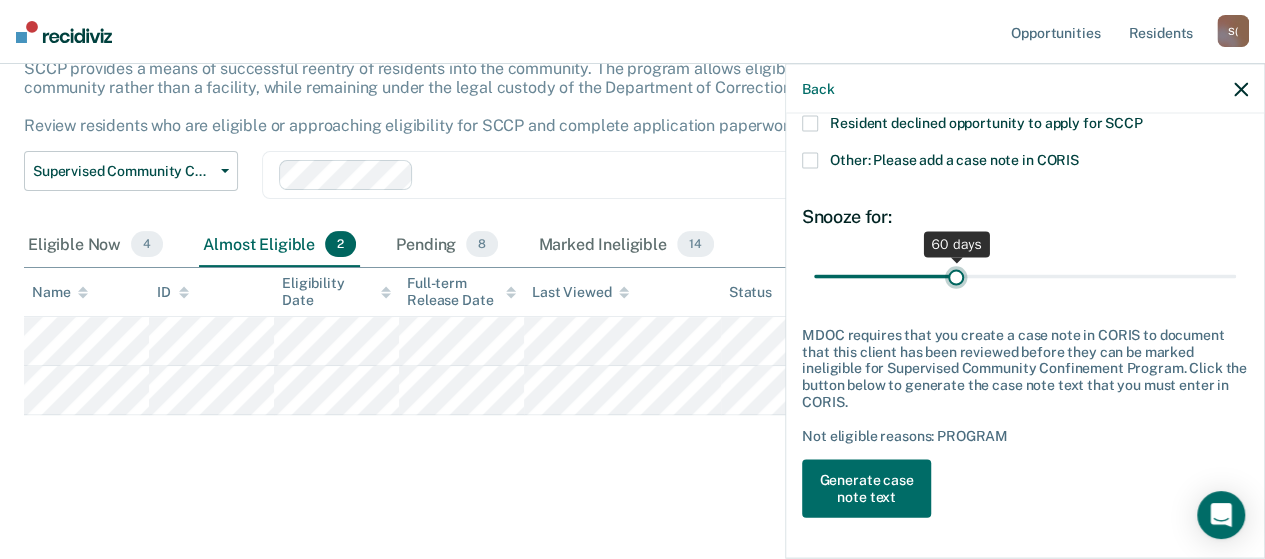 type on "60" 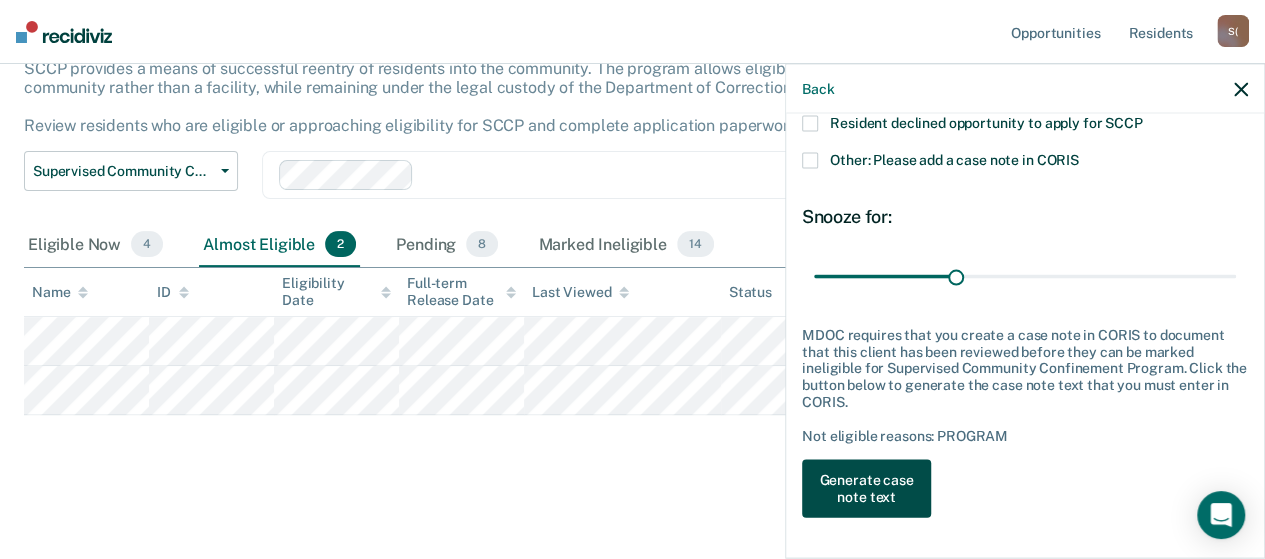 click on "Generate case note text" at bounding box center (866, 489) 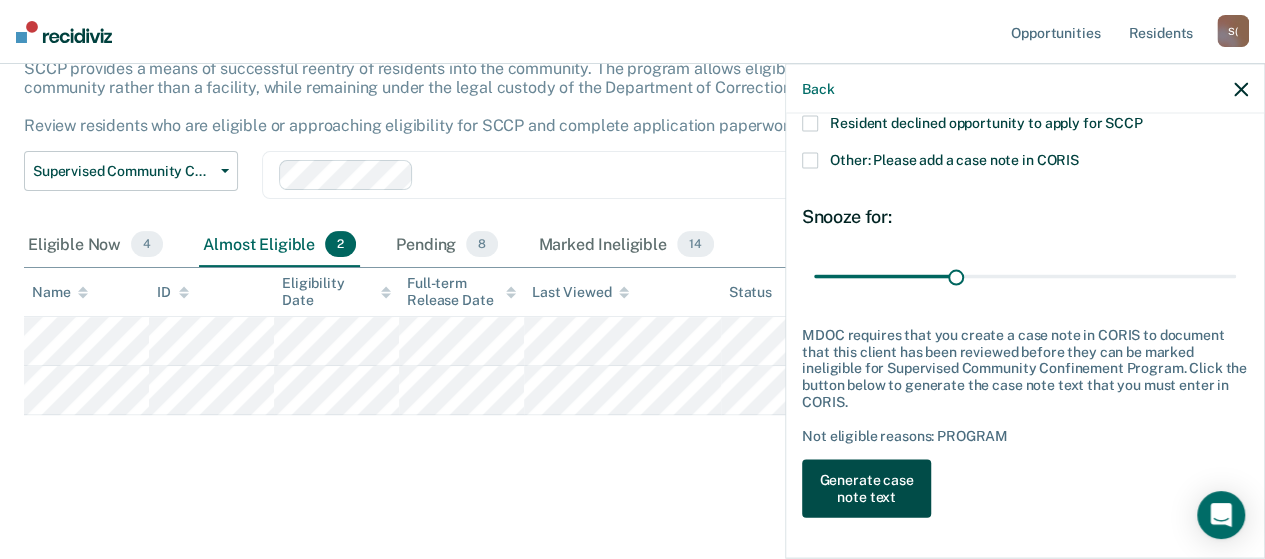 scroll, scrollTop: 96, scrollLeft: 0, axis: vertical 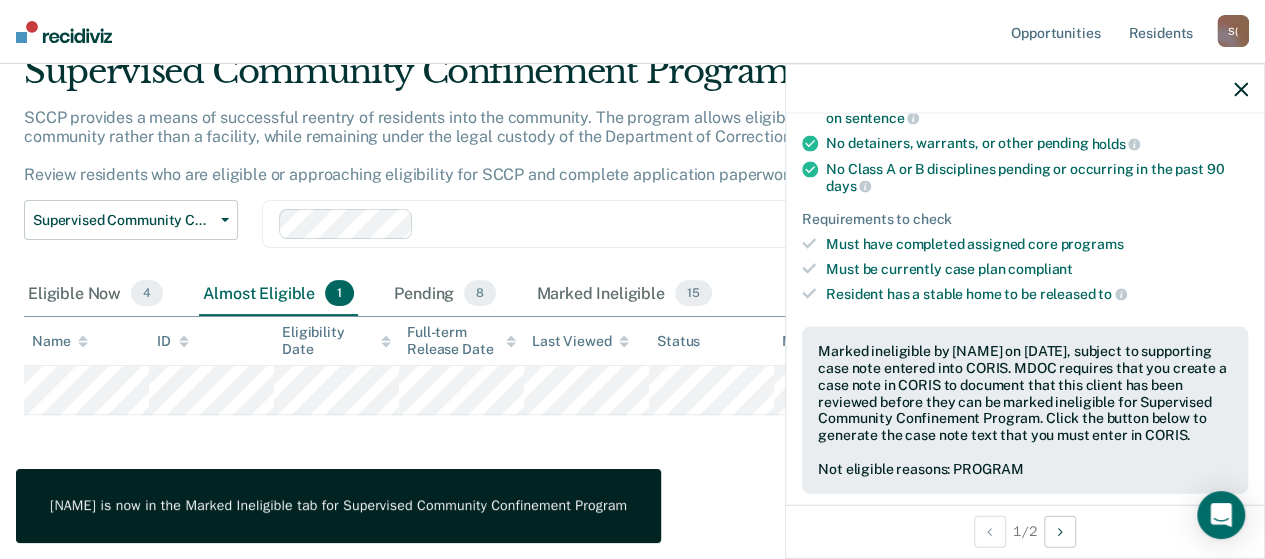 click 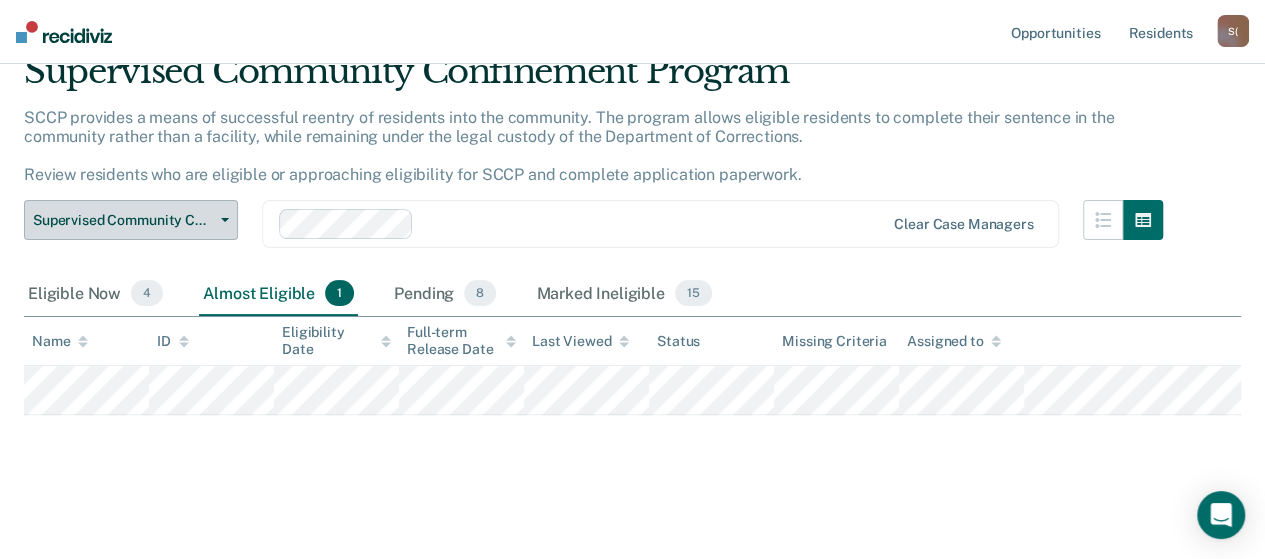 click at bounding box center [221, 220] 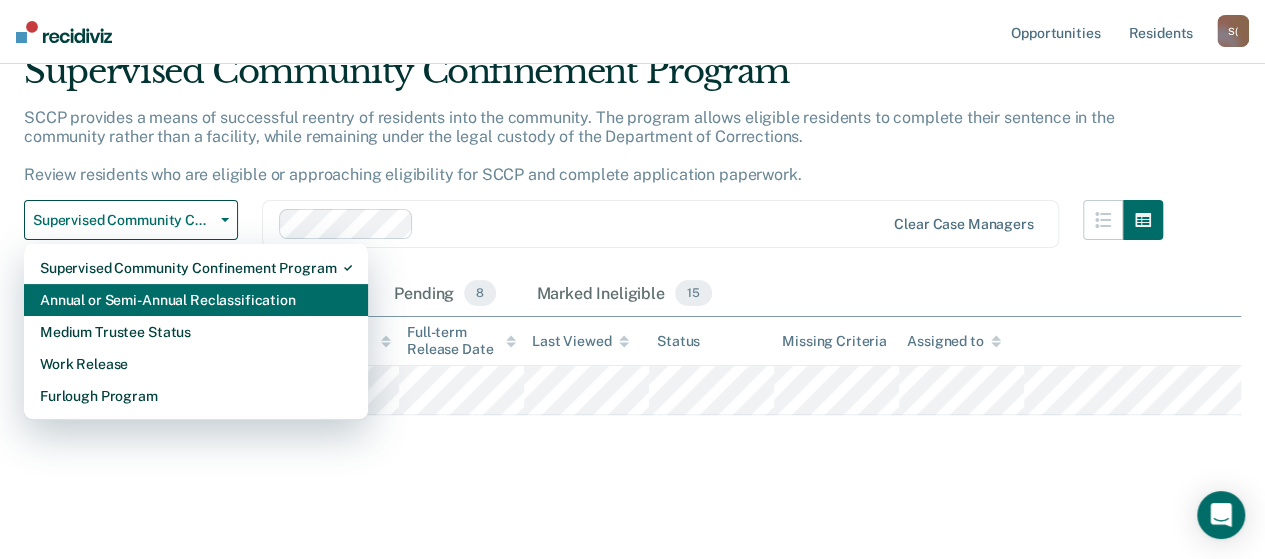 click on "Annual or Semi-Annual Reclassification" at bounding box center [196, 300] 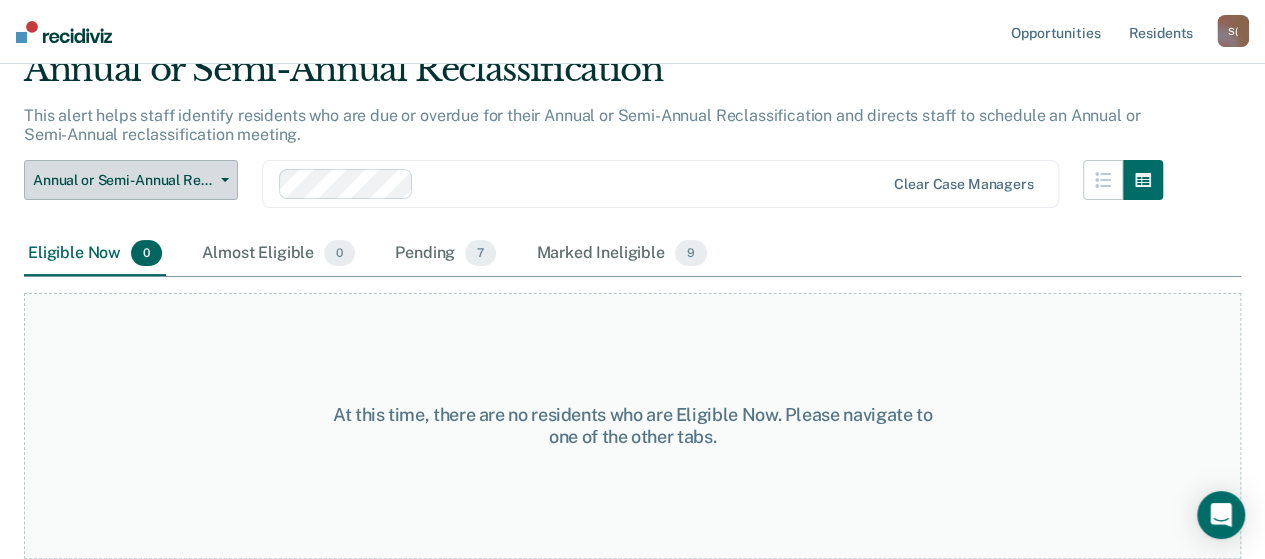 scroll, scrollTop: 0, scrollLeft: 0, axis: both 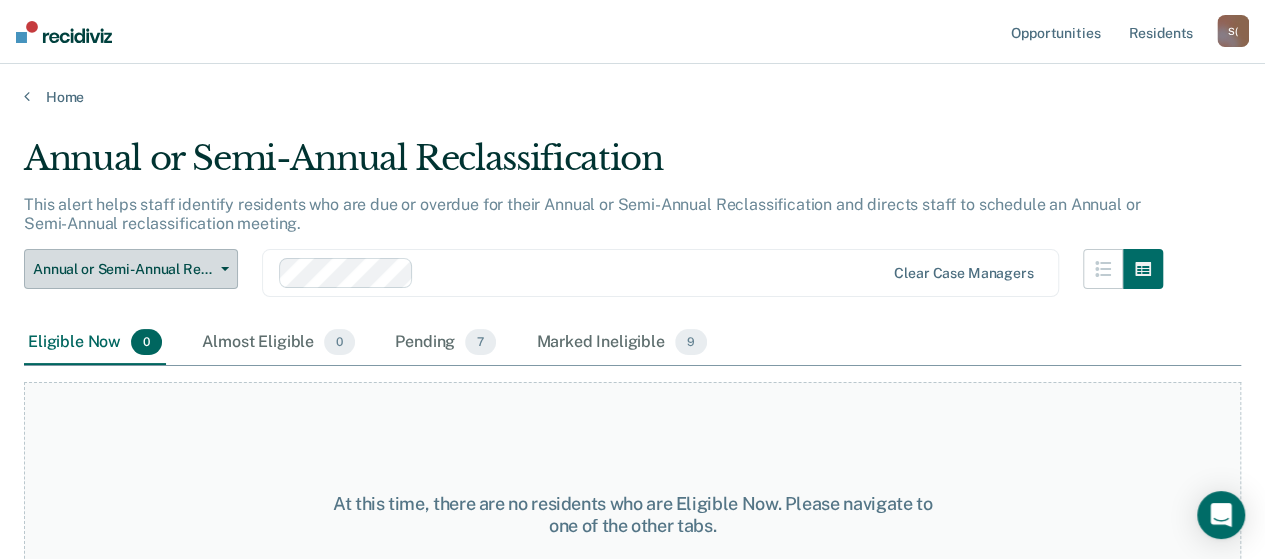 click 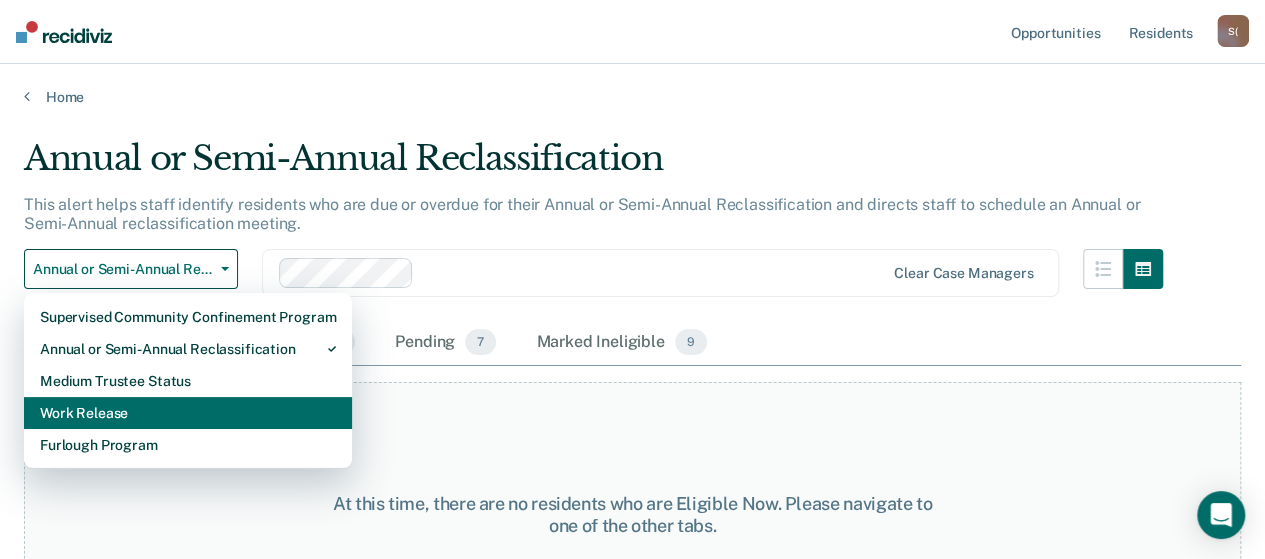 click on "Work Release" at bounding box center [188, 413] 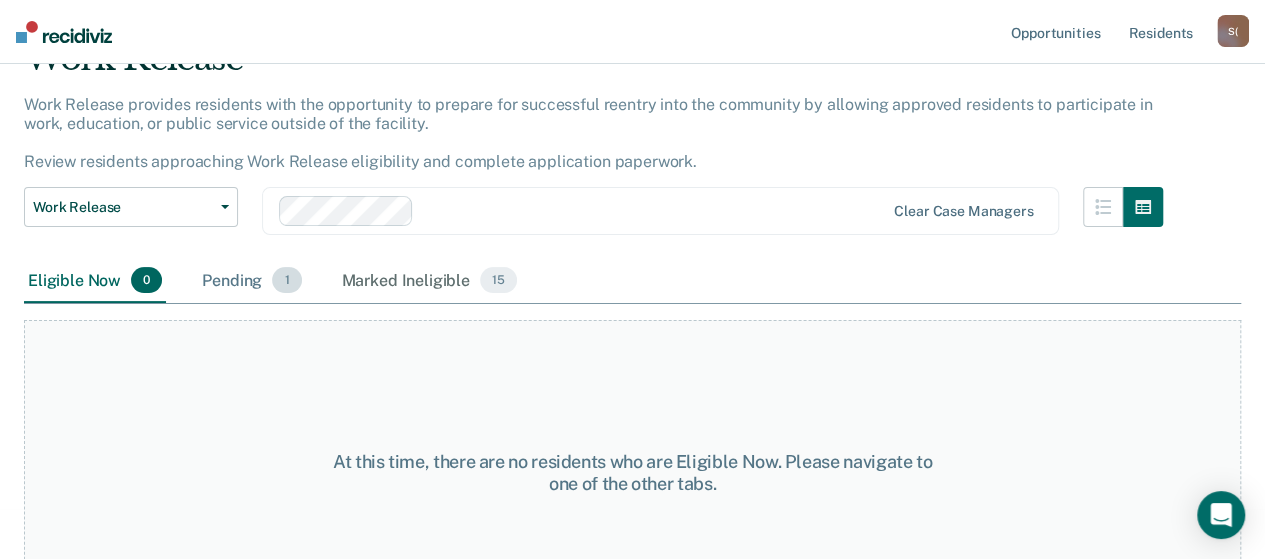 click on "Pending 1" at bounding box center (251, 281) 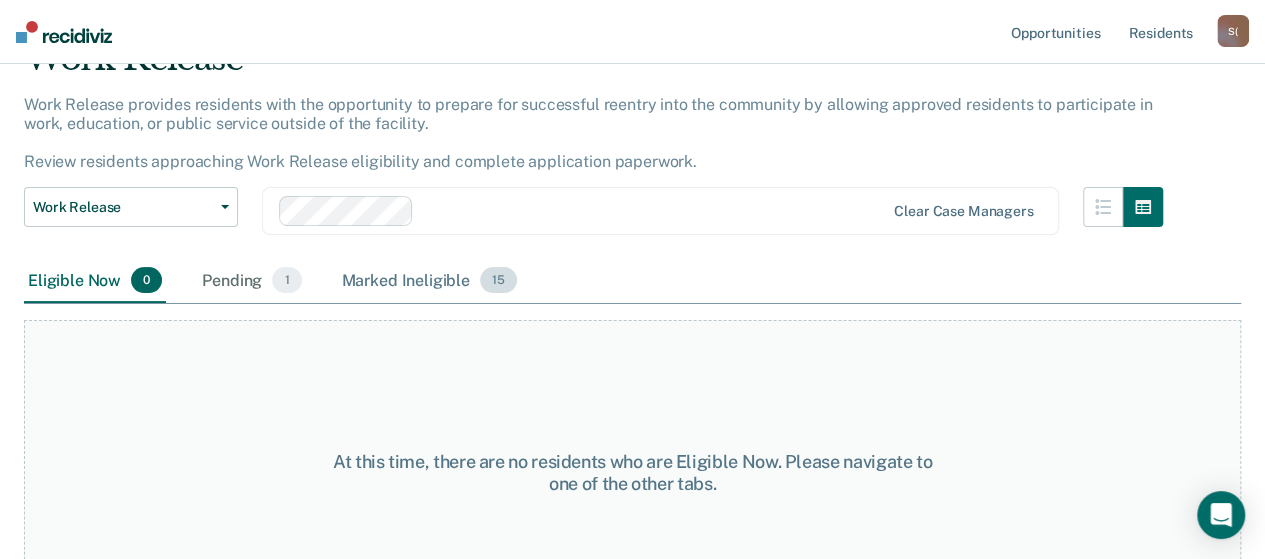 scroll, scrollTop: 86, scrollLeft: 0, axis: vertical 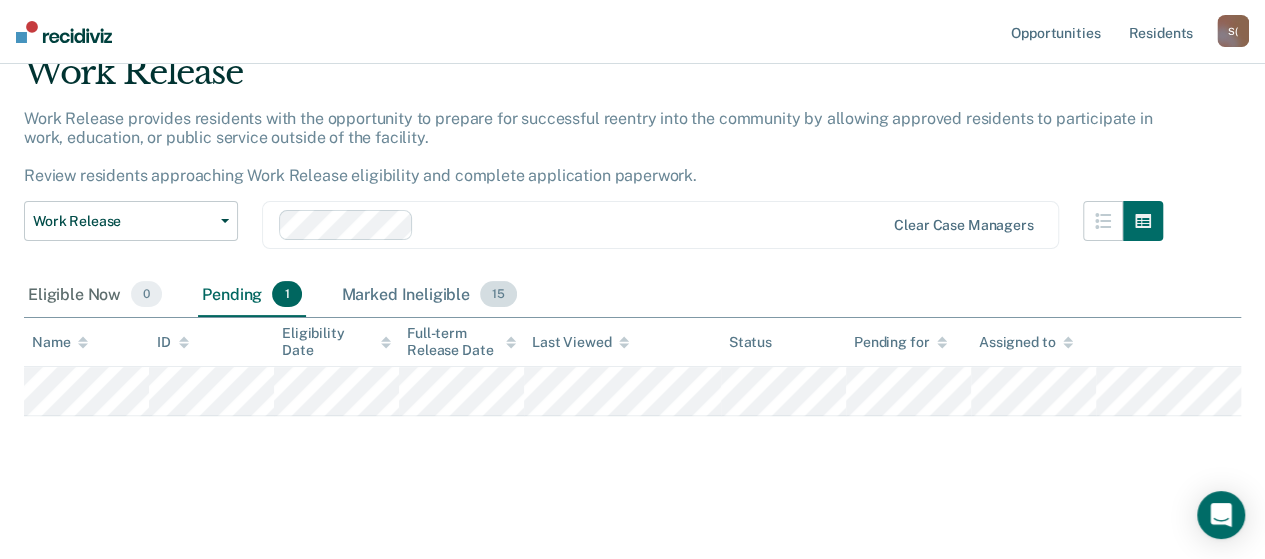 click on "Marked Ineligible 15" at bounding box center [429, 295] 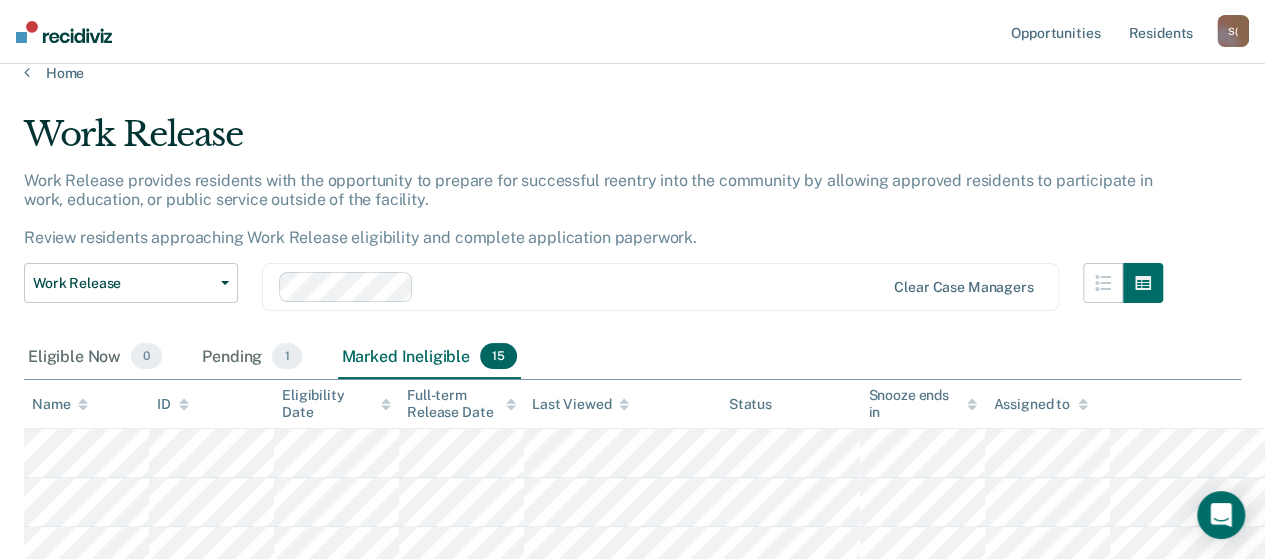 scroll, scrollTop: 0, scrollLeft: 0, axis: both 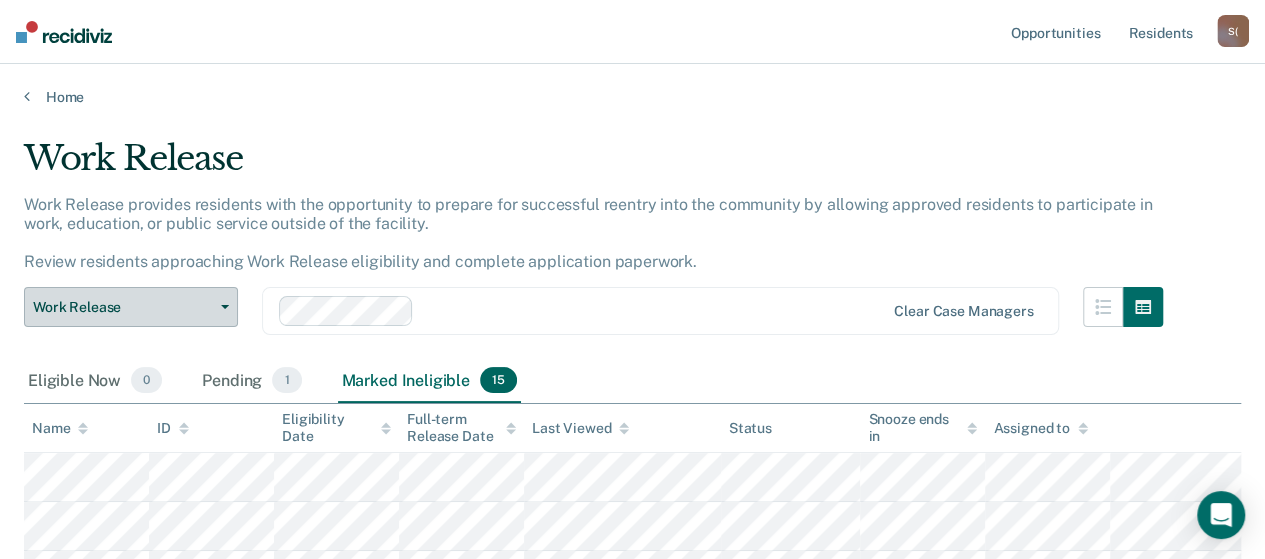 click 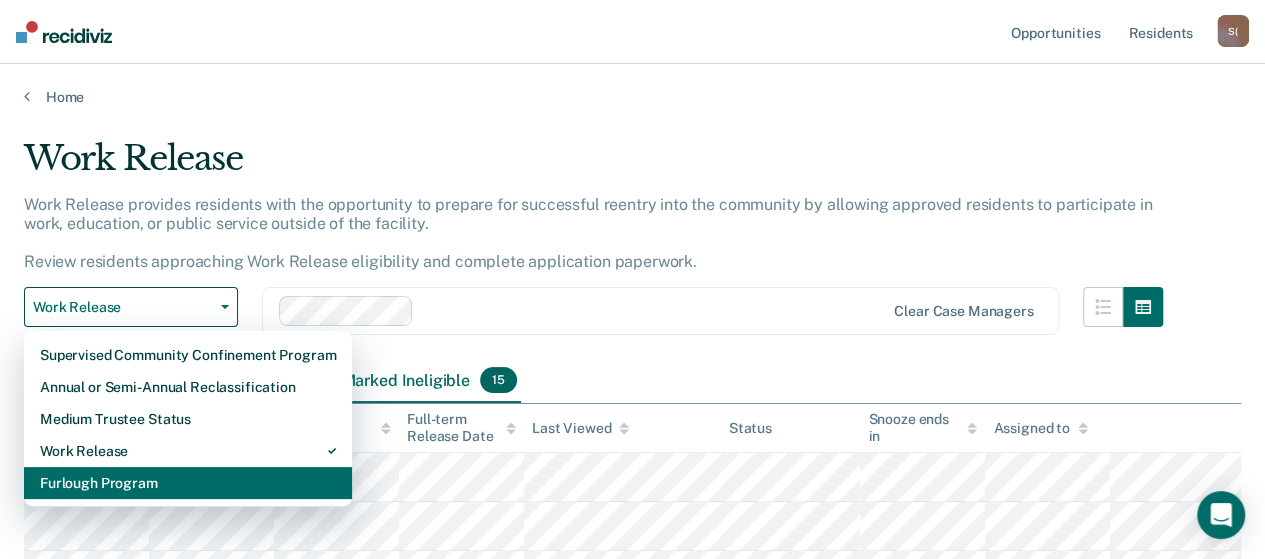 click on "Furlough Program" at bounding box center [188, 483] 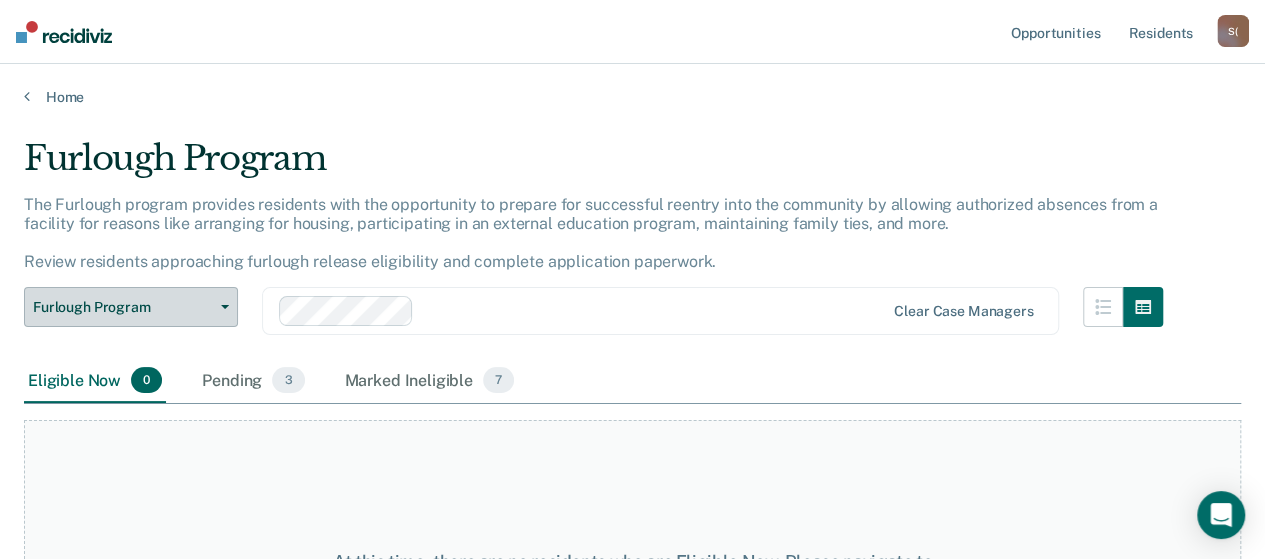 scroll, scrollTop: 164, scrollLeft: 0, axis: vertical 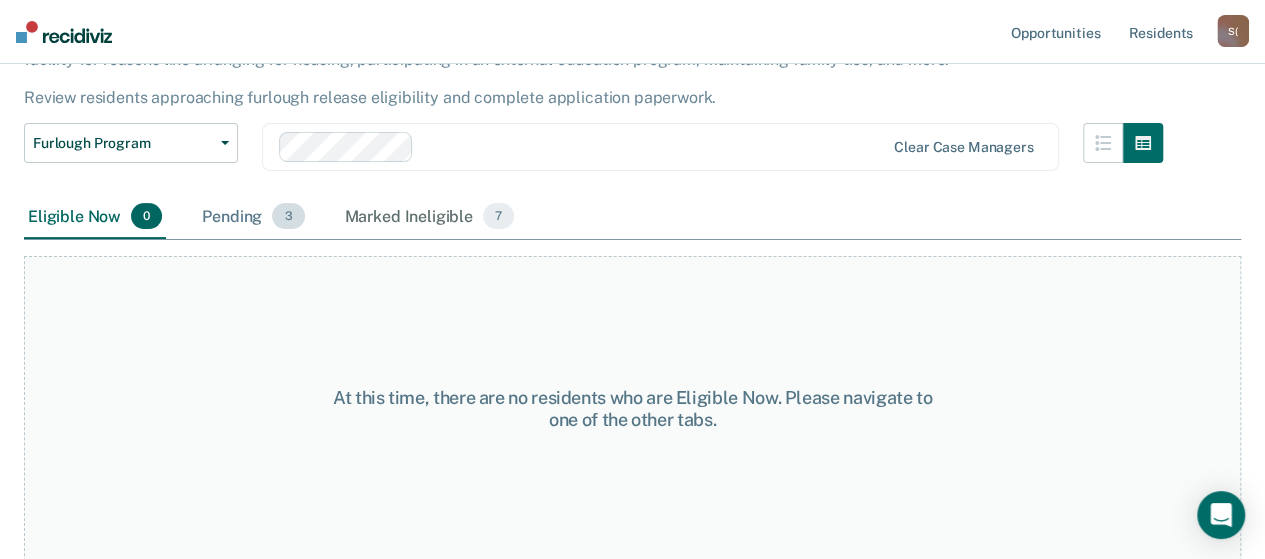 click on "Pending 3" at bounding box center [253, 217] 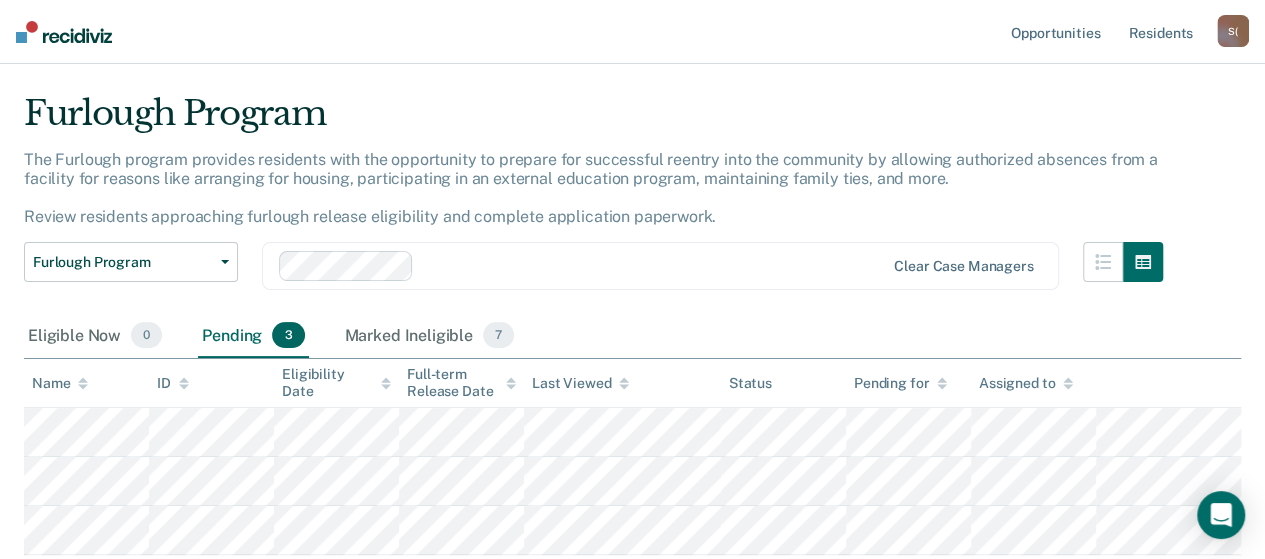 scroll, scrollTop: 0, scrollLeft: 0, axis: both 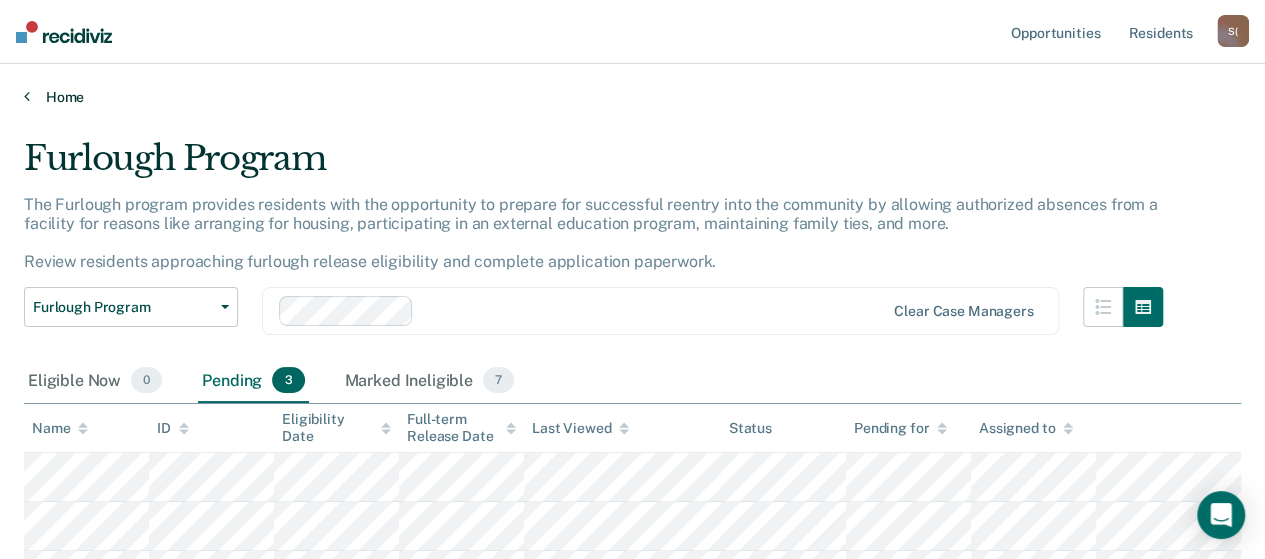 click on "Home" at bounding box center (632, 97) 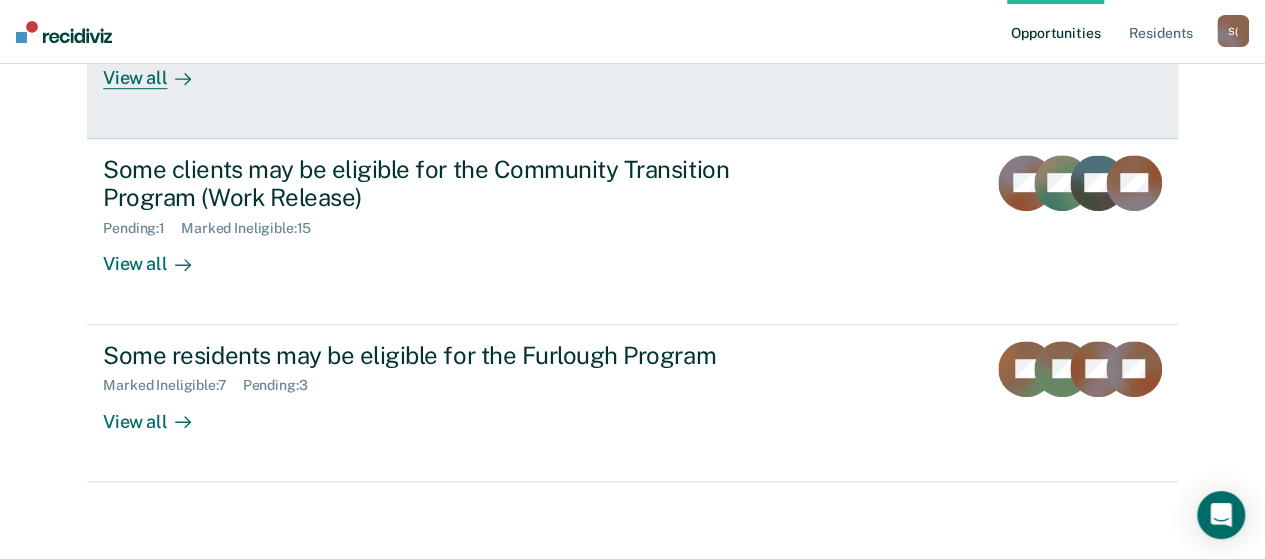 scroll, scrollTop: 0, scrollLeft: 0, axis: both 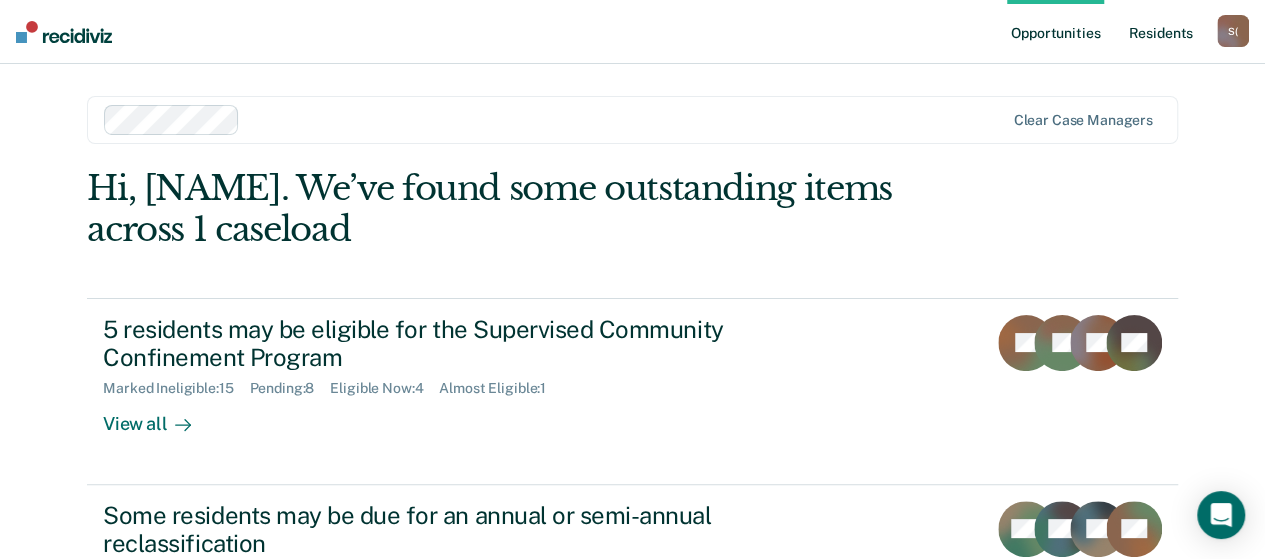click on "Resident s" at bounding box center [1160, 32] 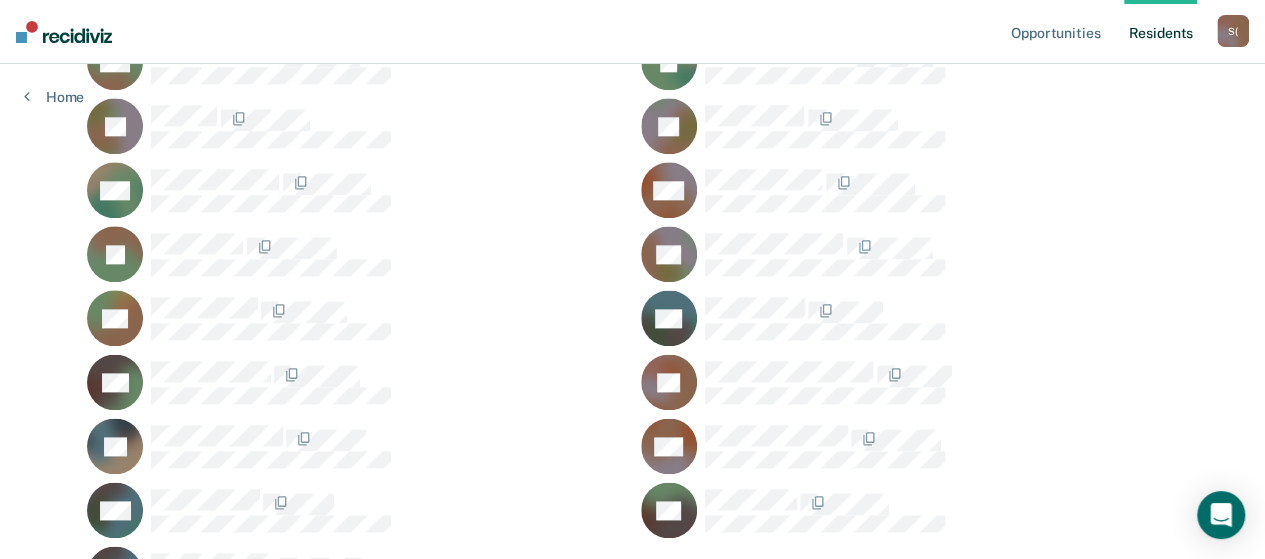 scroll, scrollTop: 1200, scrollLeft: 0, axis: vertical 